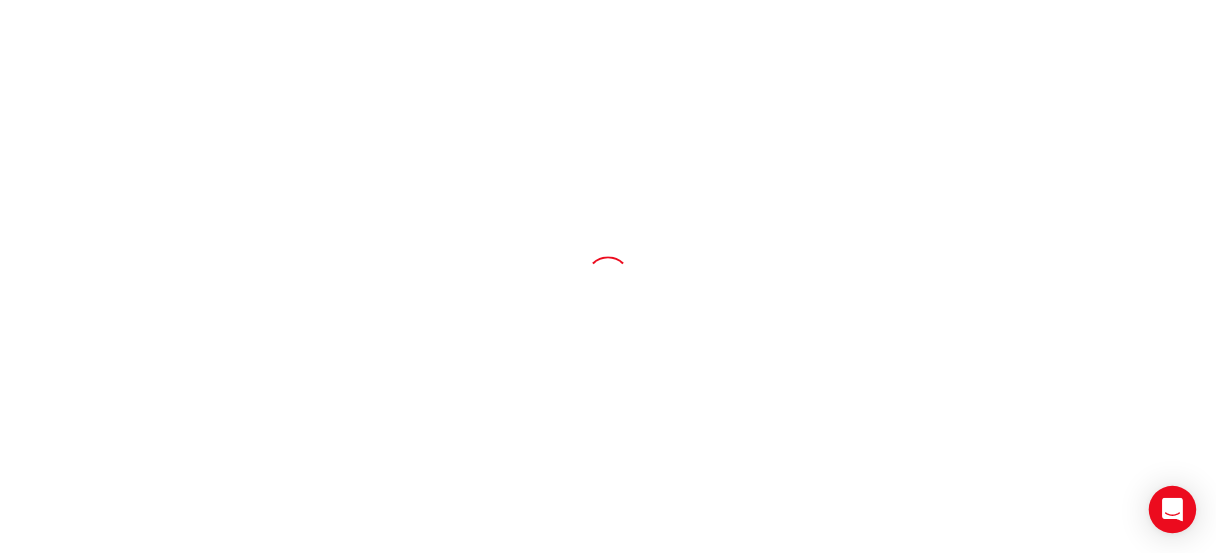 scroll, scrollTop: 0, scrollLeft: 0, axis: both 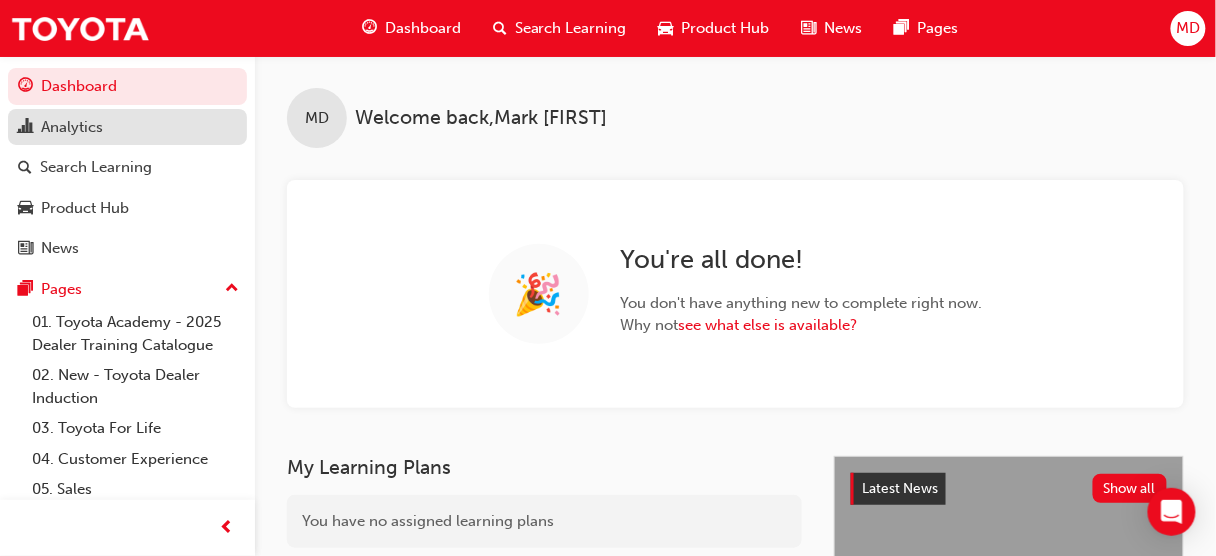 click on "Analytics" at bounding box center [72, 127] 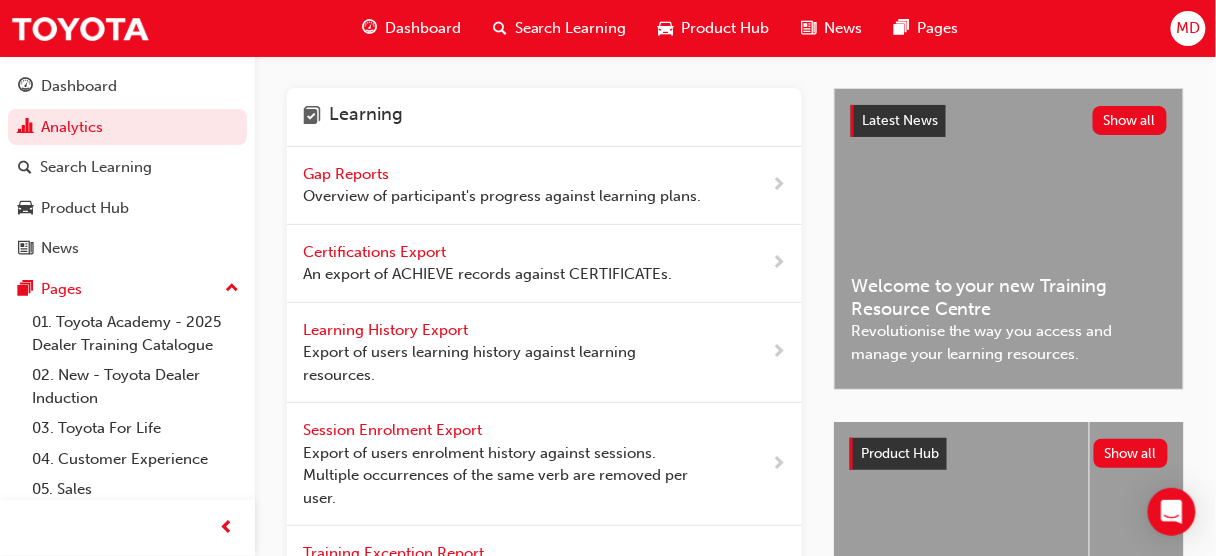 click on "Gap Reports" at bounding box center [348, 174] 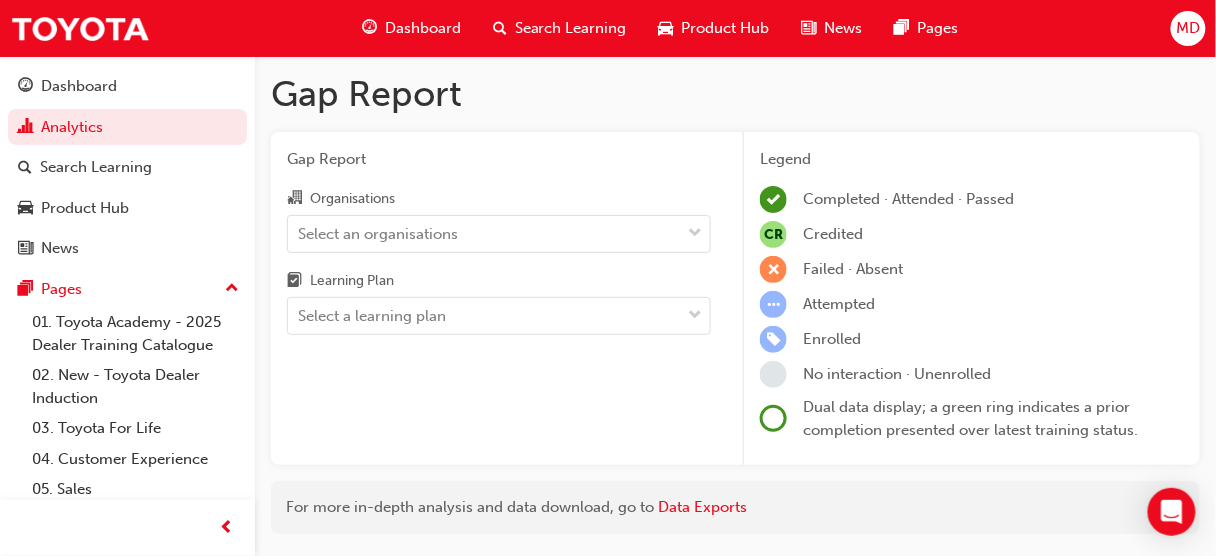 scroll, scrollTop: 59, scrollLeft: 0, axis: vertical 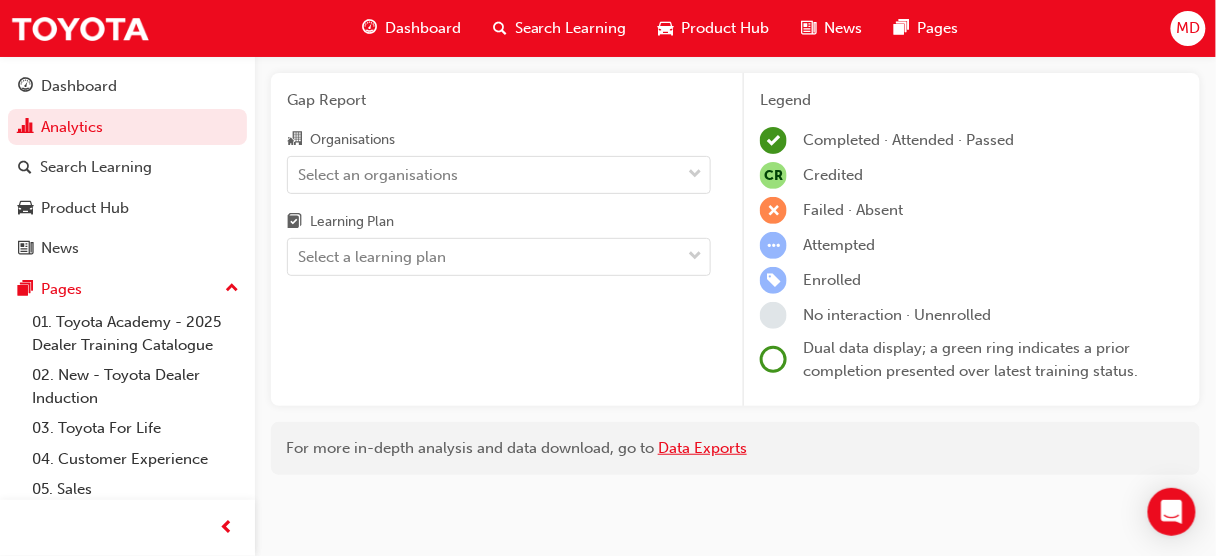 click on "Data Exports" at bounding box center (702, 448) 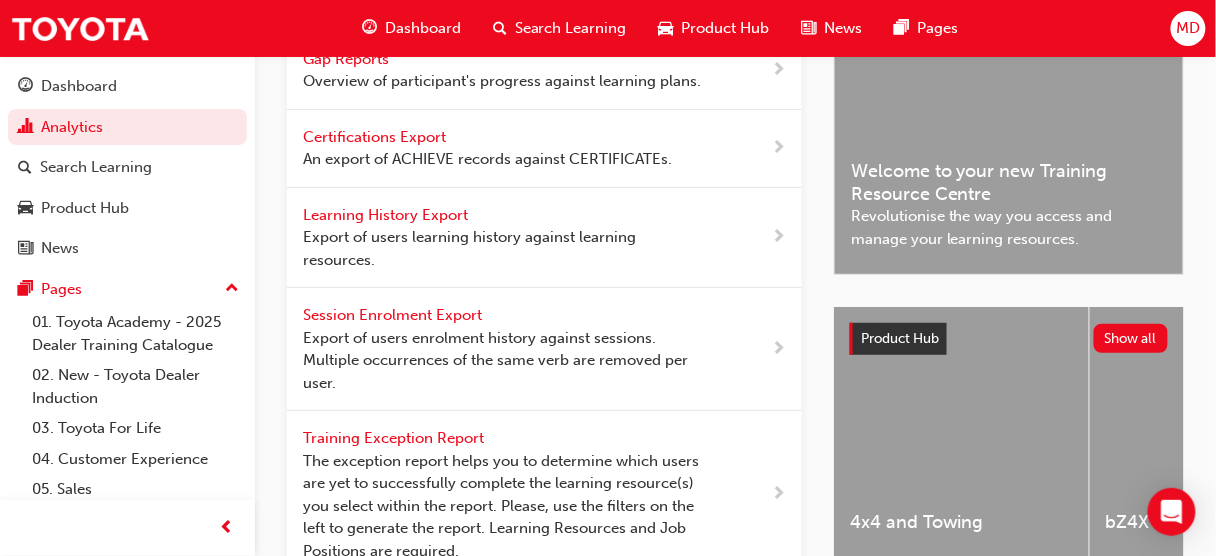 scroll, scrollTop: 118, scrollLeft: 0, axis: vertical 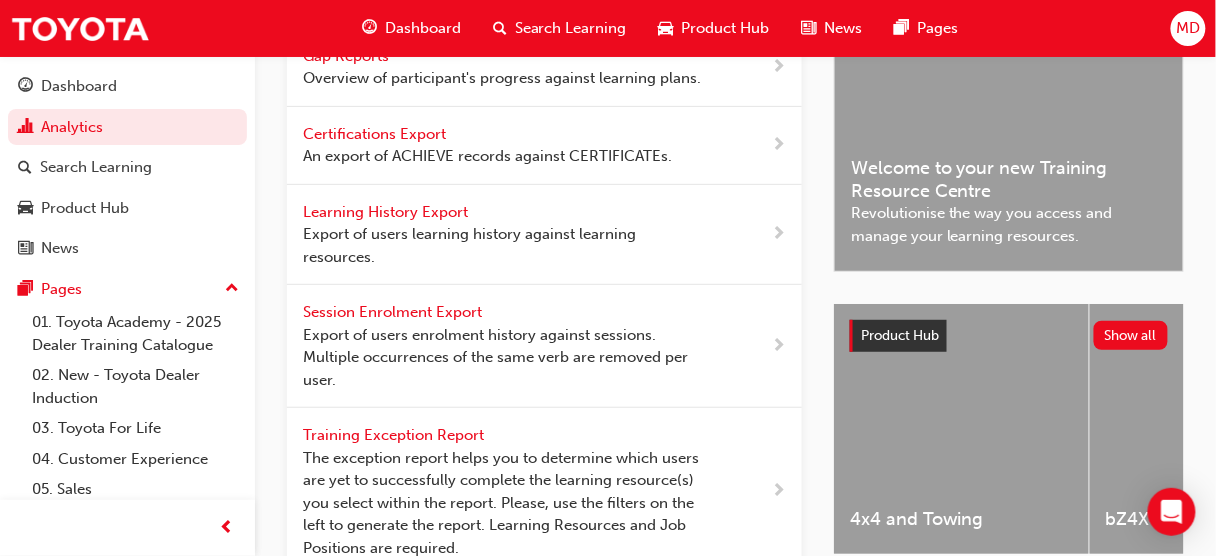 click on "Learning History Export" at bounding box center [387, 212] 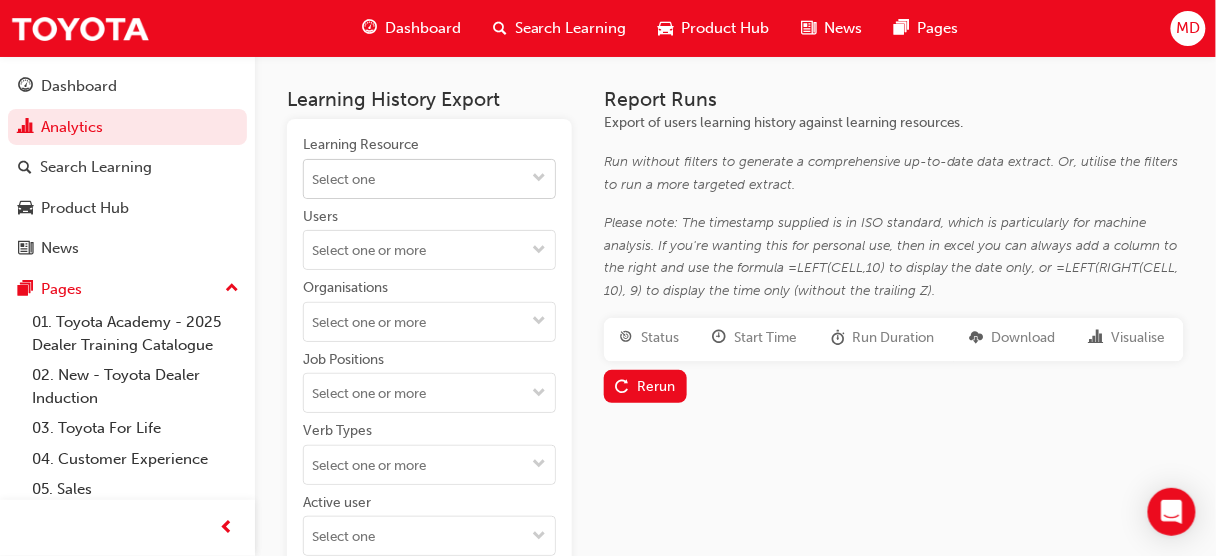 click on "Learning Resource" at bounding box center [429, 179] 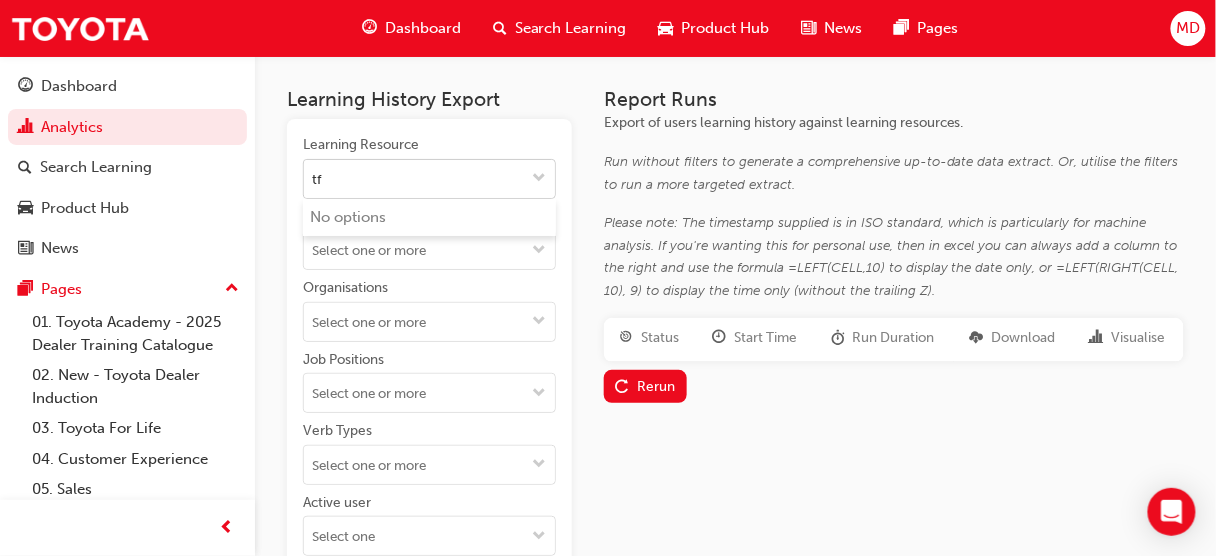 type on "tfl" 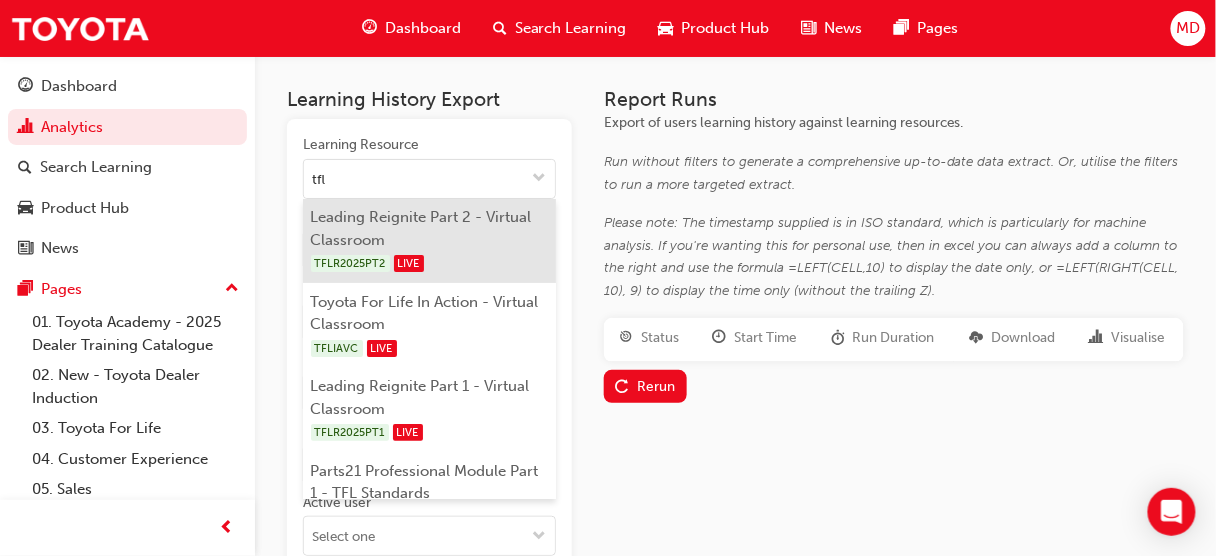 click on "Leading Reignite Part 2 - Virtual Classroom TFLR2025PT2 LIVE" at bounding box center (429, 241) 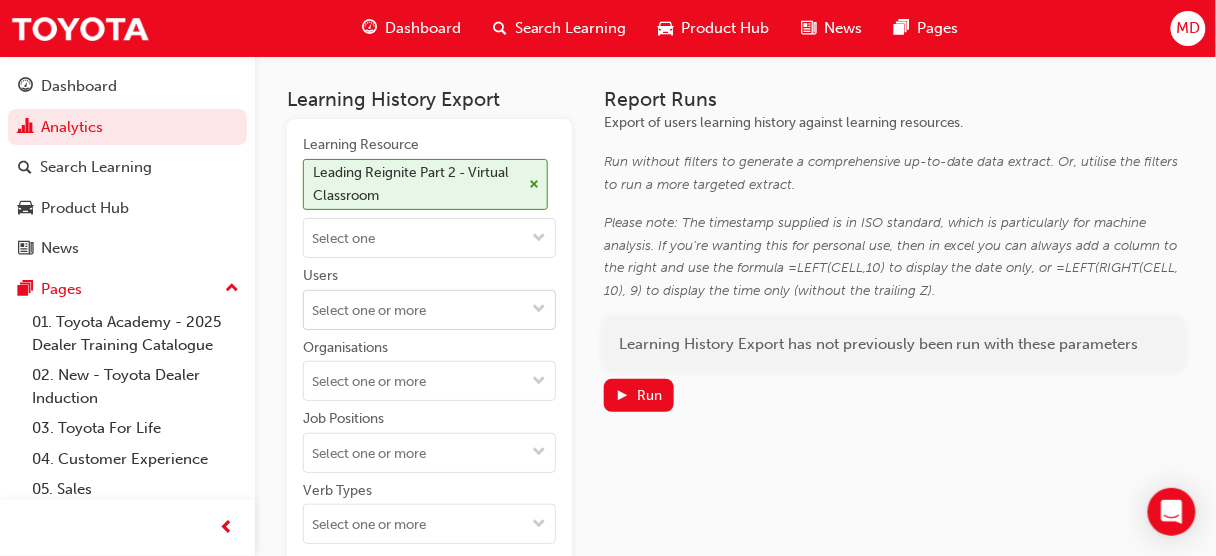 click on "Users" at bounding box center [429, 310] 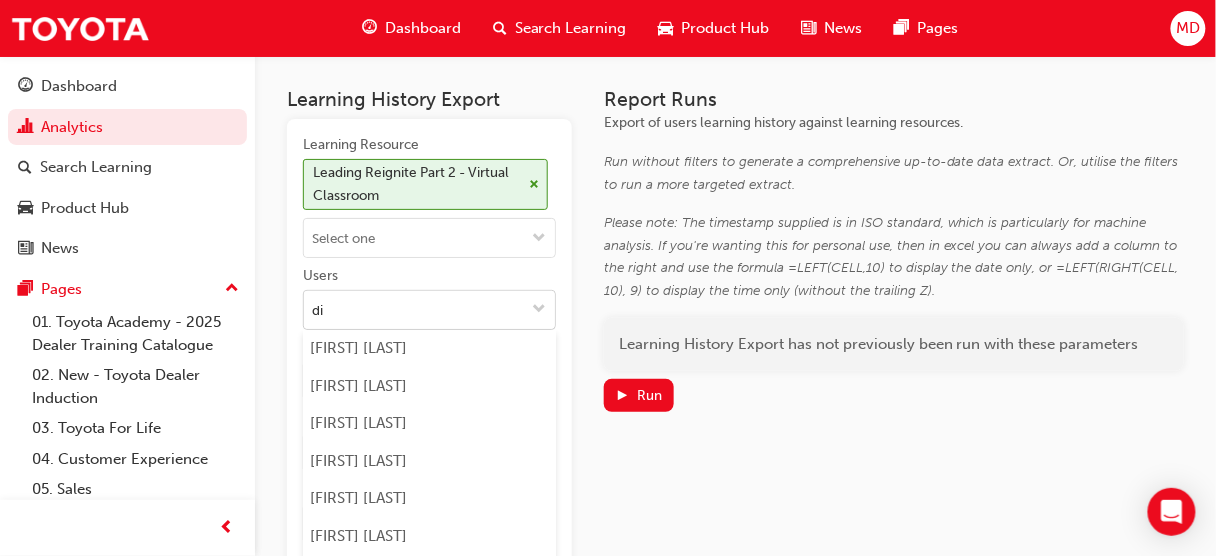 type on "d" 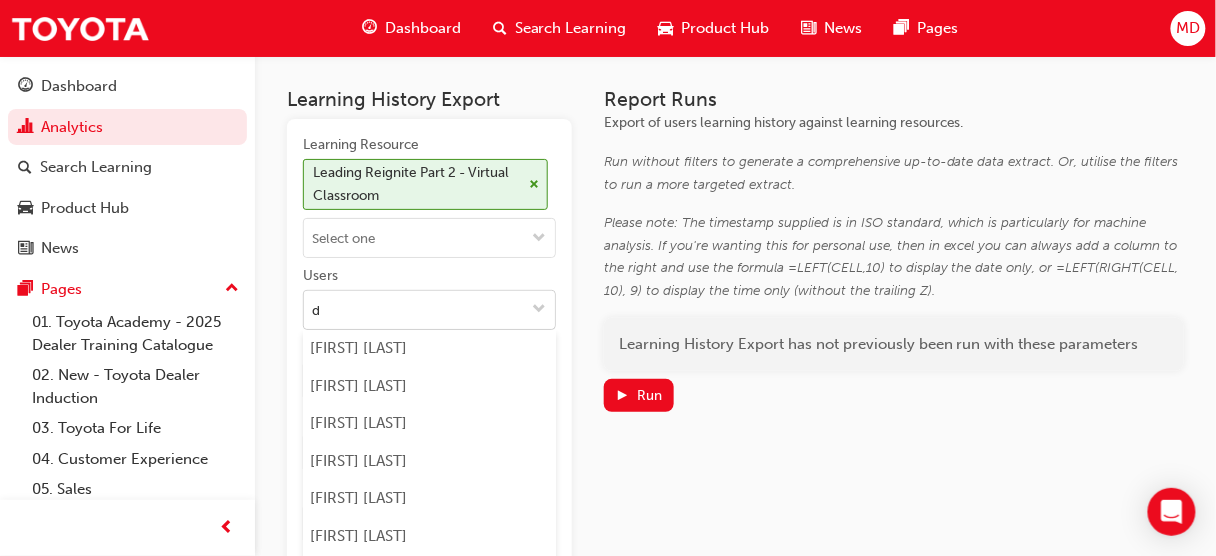 type 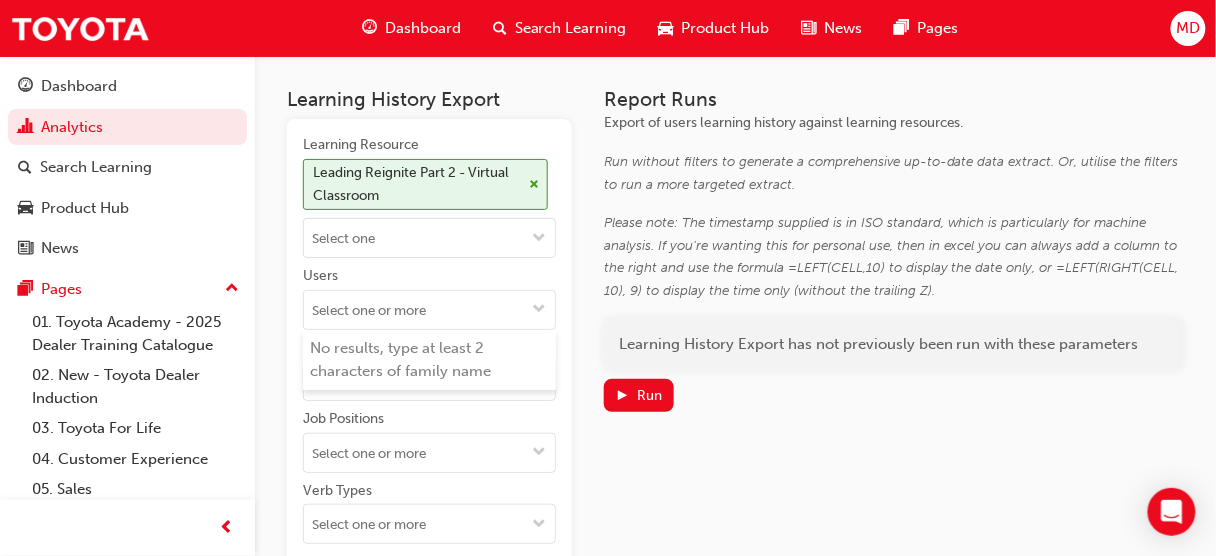 click on "Report Runs Export of users learning history against learning resources. Run without filters to generate a comprehensive up-to-date data extract. Or, utilise the filters to run a more targeted extract. Please note: The timestamp supplied is in ISO standard, which is particularly for machine analysis. If you're wanting this for personal use, then in excel you can always add a column to the right and use the formula =LEFT(CELL,10) to display the date only, or =LEFT(RIGHT(CELL, 10), 9) to display the time only (without the trailing Z). Learning History Export has not previously been run with these parameters Run" at bounding box center (894, 472) 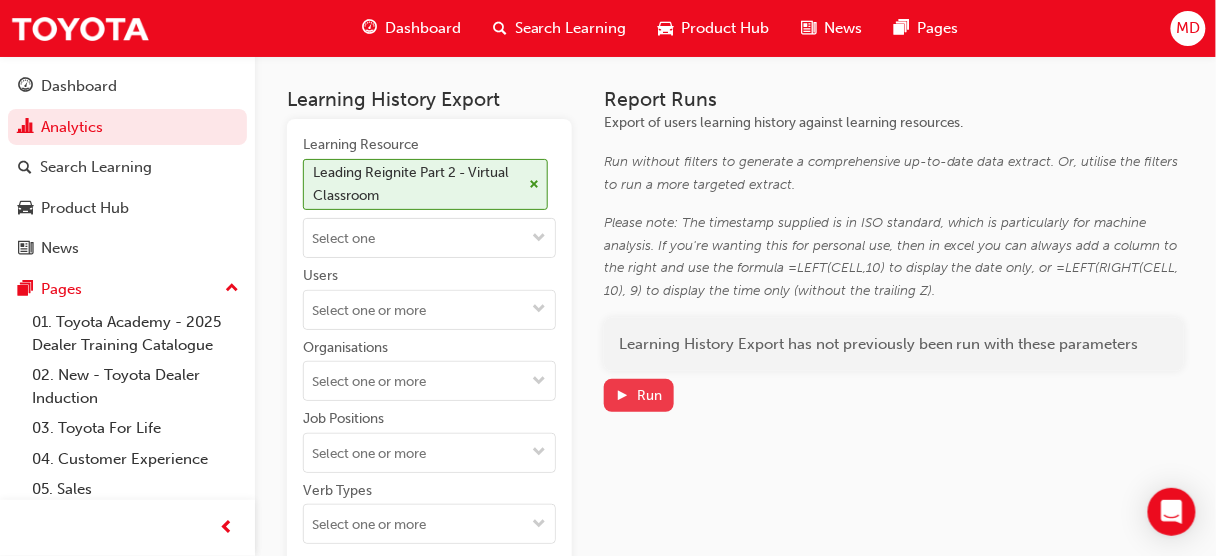 click on "Run" at bounding box center [649, 395] 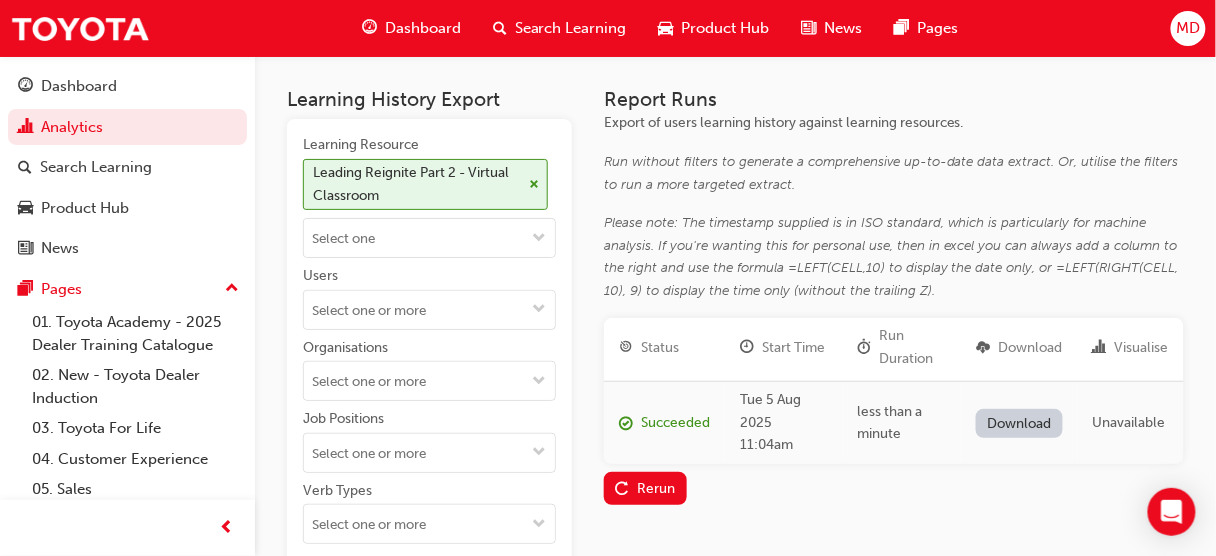 click on "Download" at bounding box center (1019, 423) 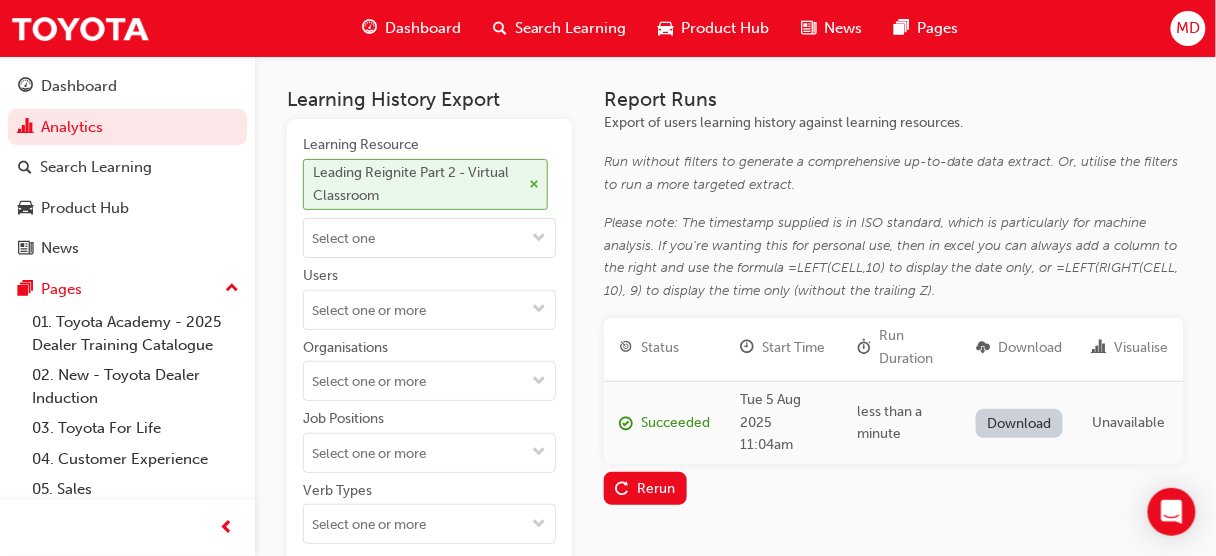 click at bounding box center [535, 185] 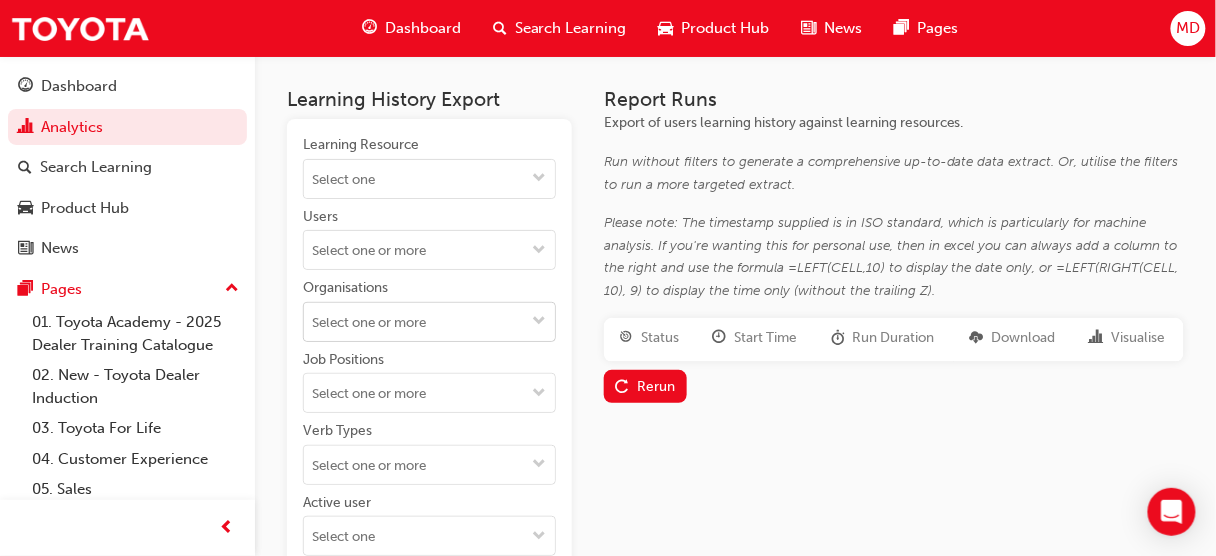 click on "Organisations" at bounding box center [429, 322] 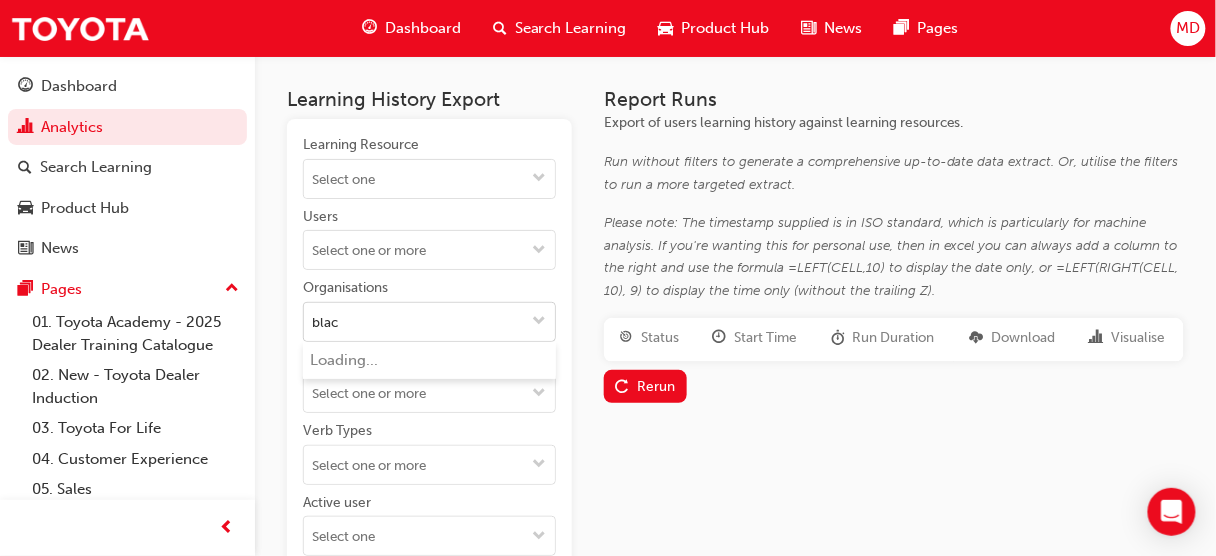 type on "black" 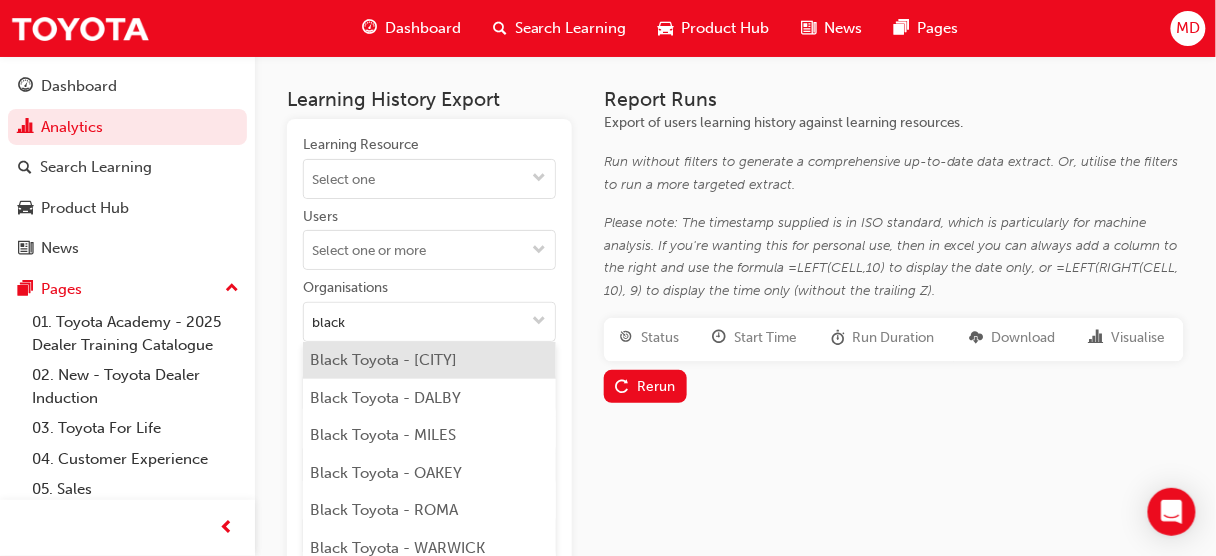 click on "Black Toyota - [CITY]" at bounding box center [429, 361] 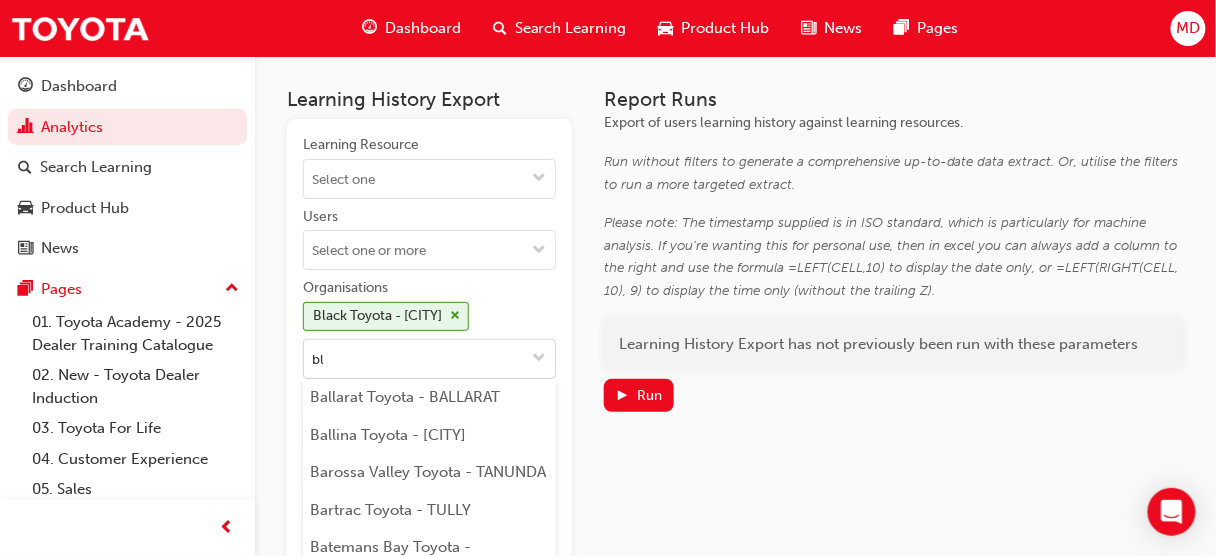 type on "bla" 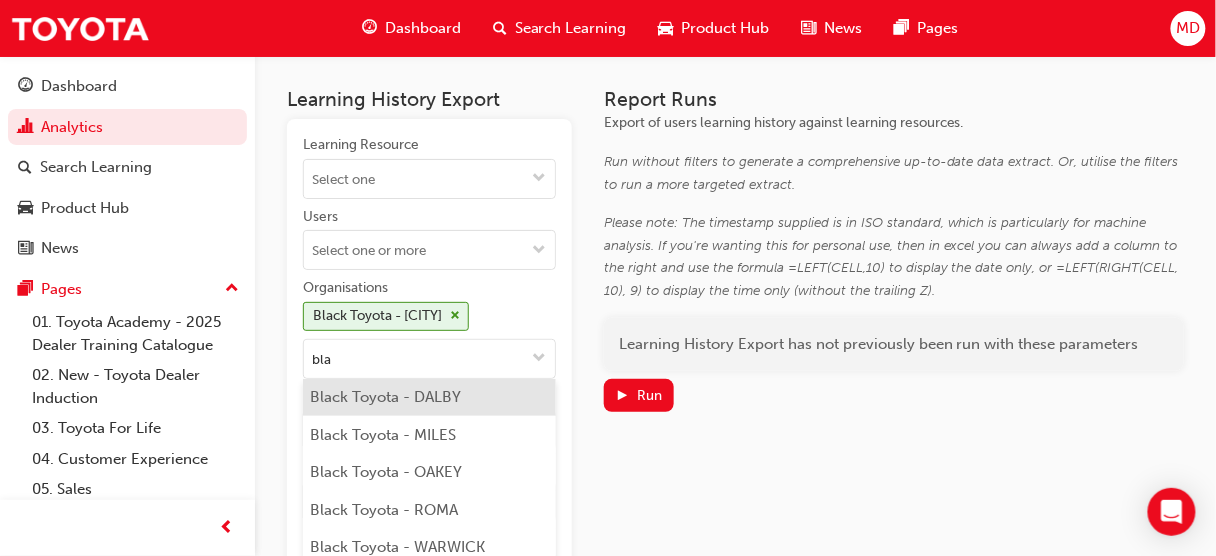 click on "Black Toyota - DALBY" at bounding box center (429, 398) 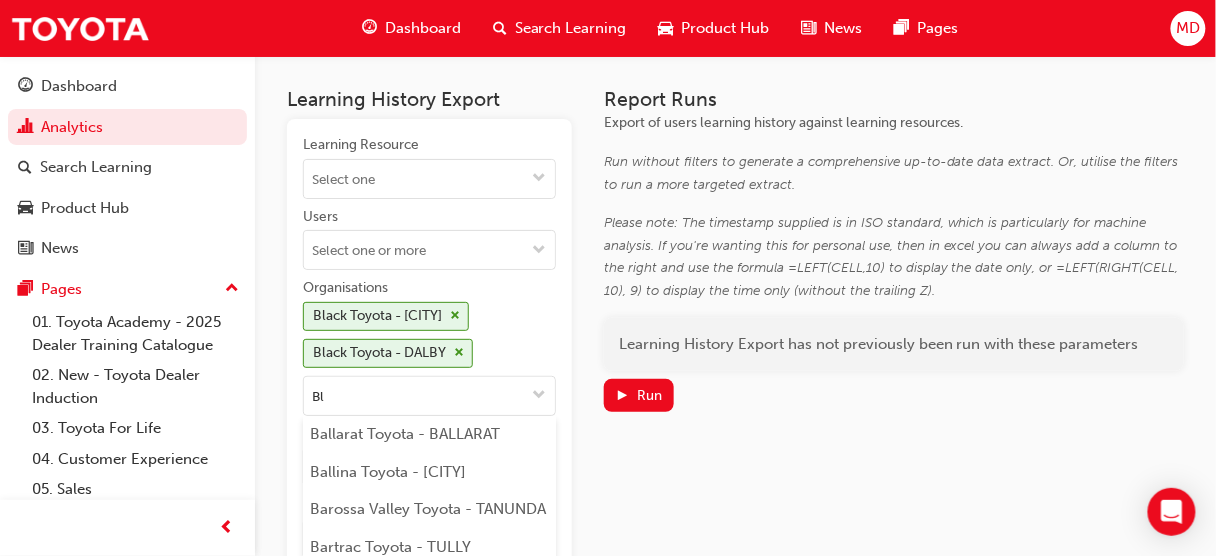 type on "Bla" 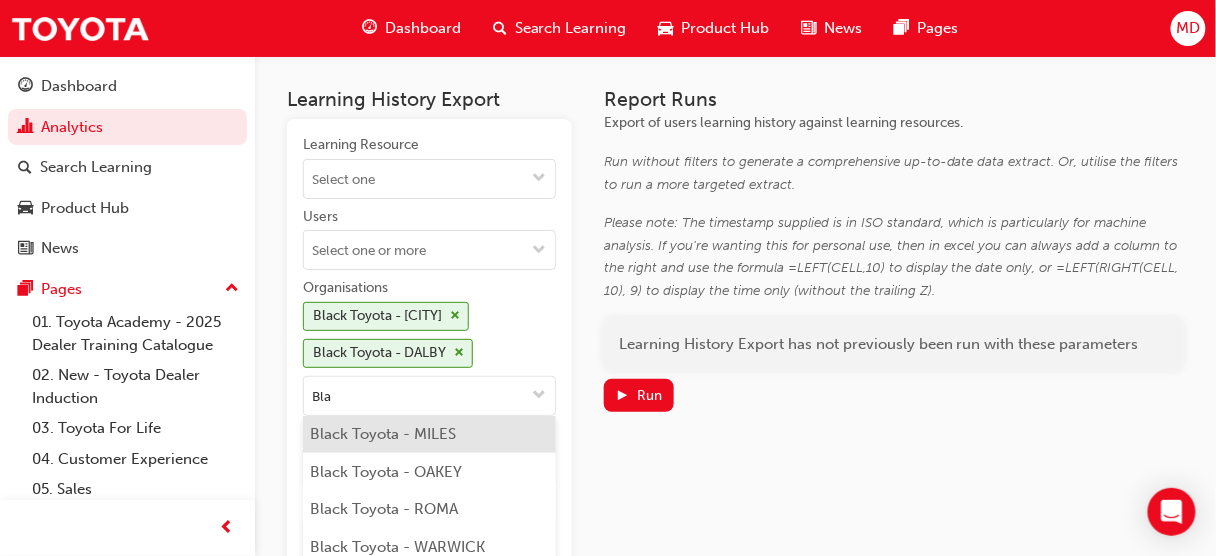 click on "Black Toyota - MILES" at bounding box center (429, 435) 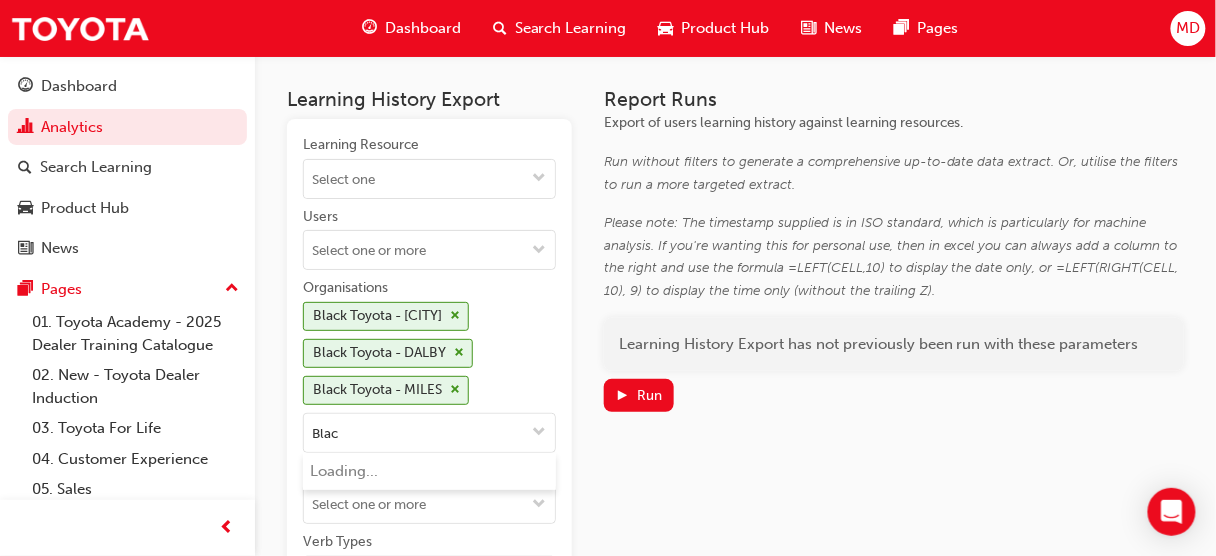 type on "Black" 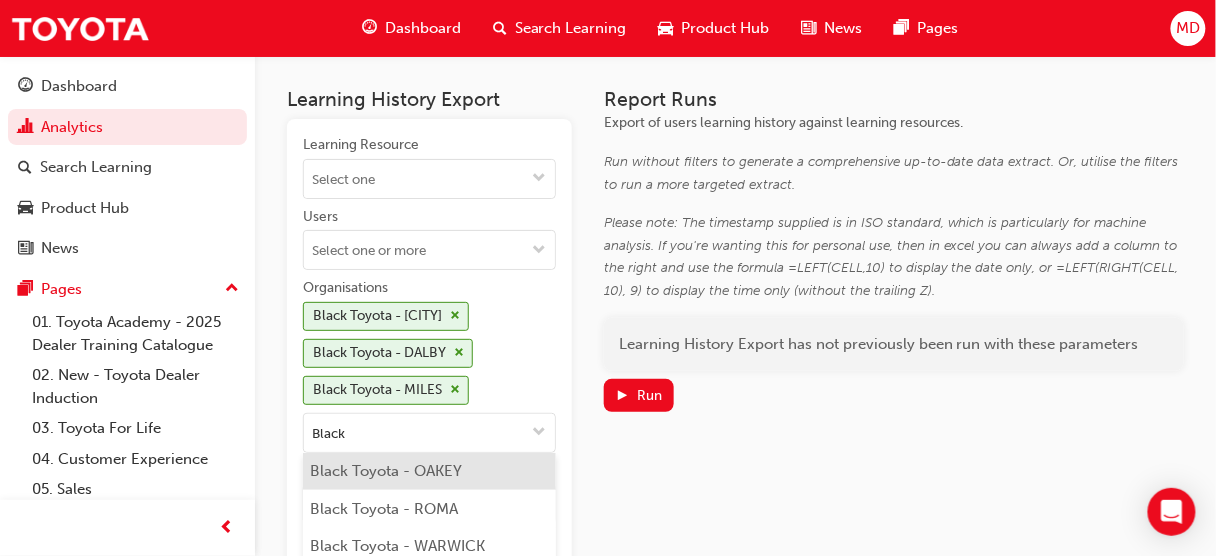 click on "Black Toyota - OAKEY" at bounding box center (429, 472) 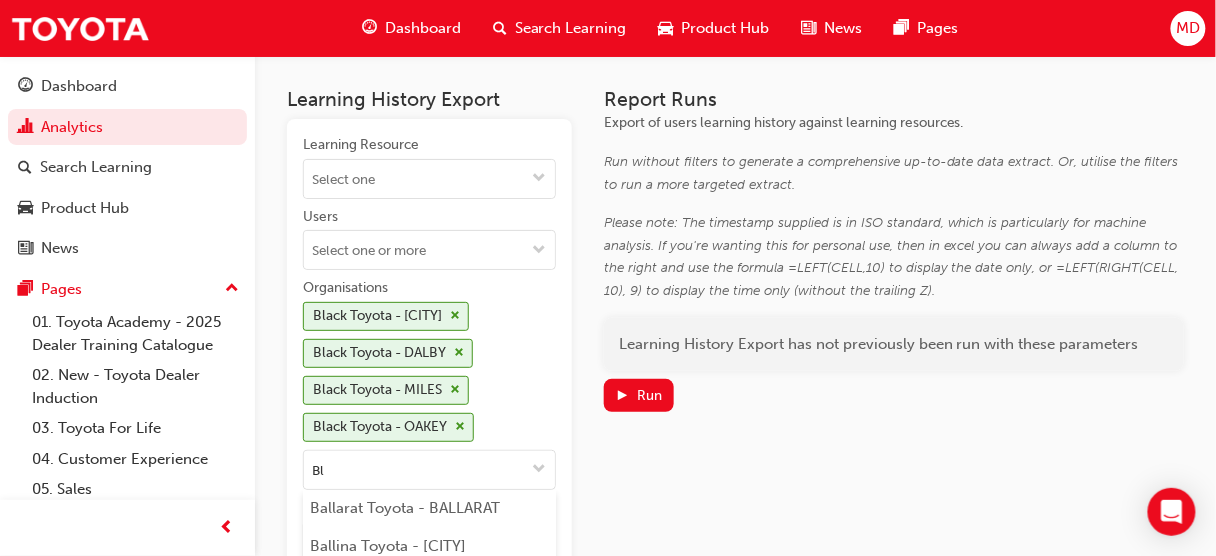 type on "Bla" 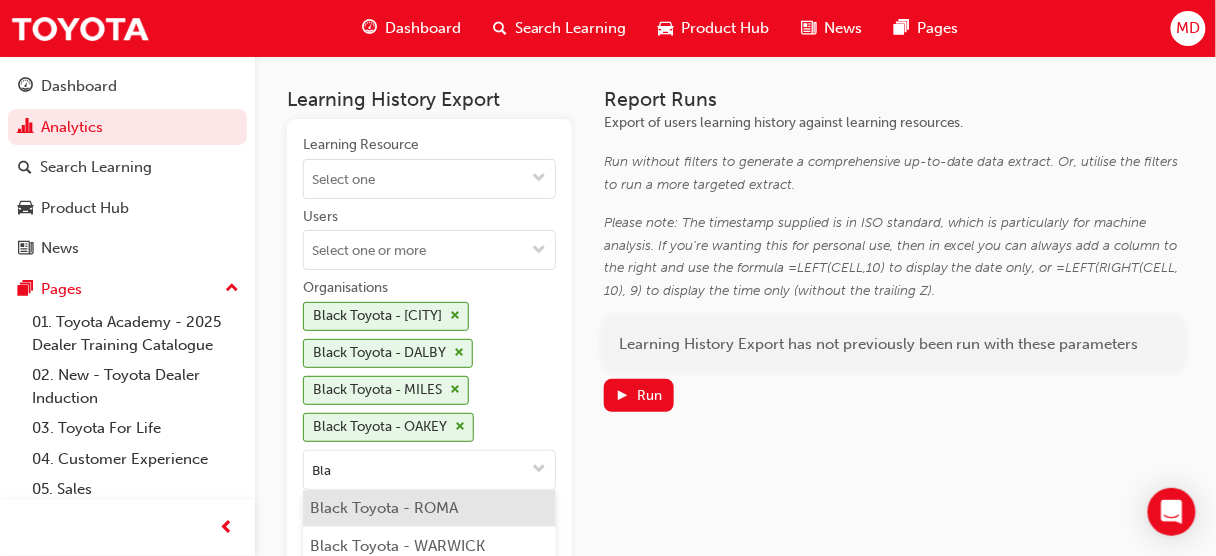 click on "Black Toyota - ROMA" at bounding box center (429, 509) 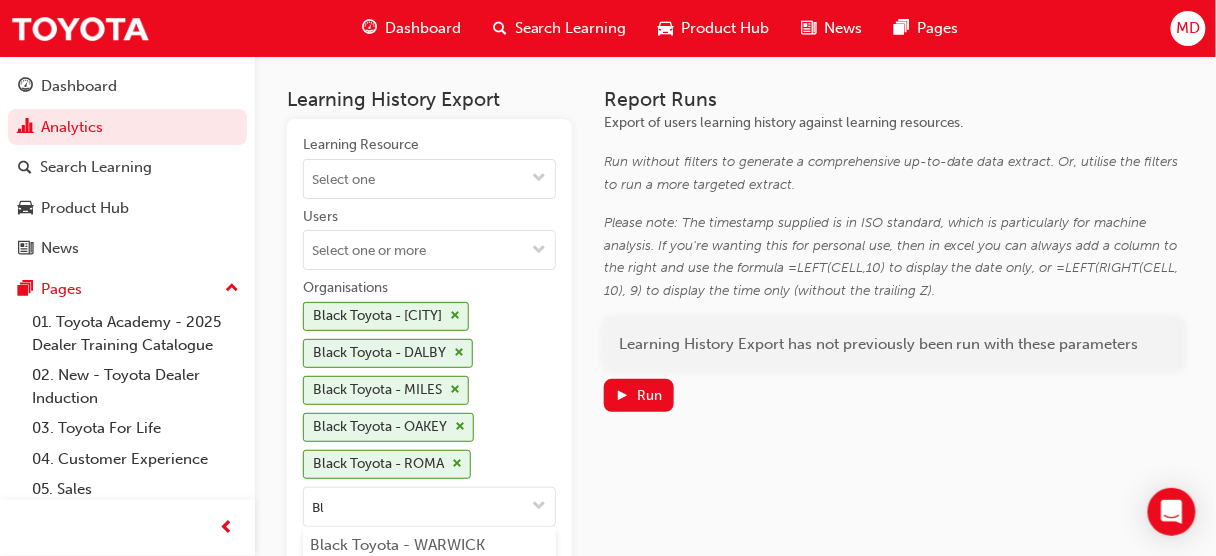 type on "Bla" 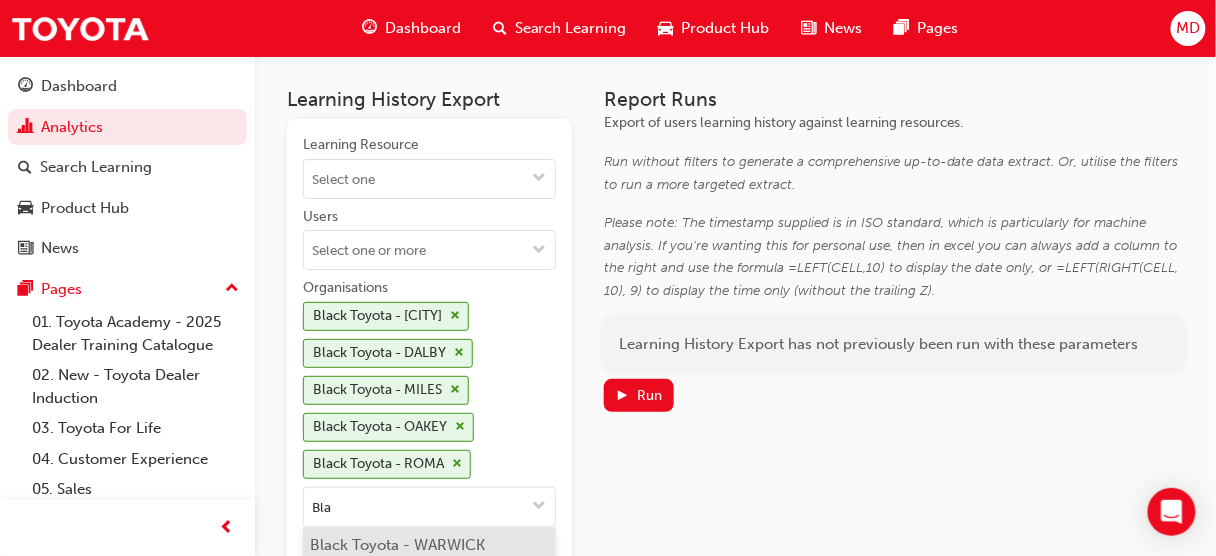 click on "Black Toyota - WARWICK" at bounding box center (429, 546) 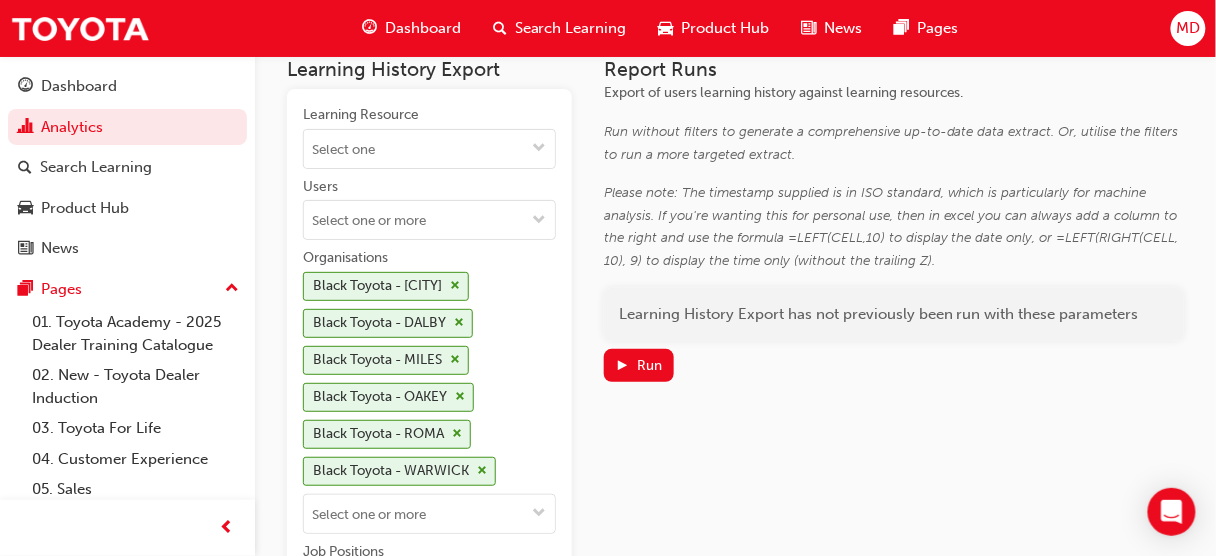 scroll, scrollTop: 0, scrollLeft: 0, axis: both 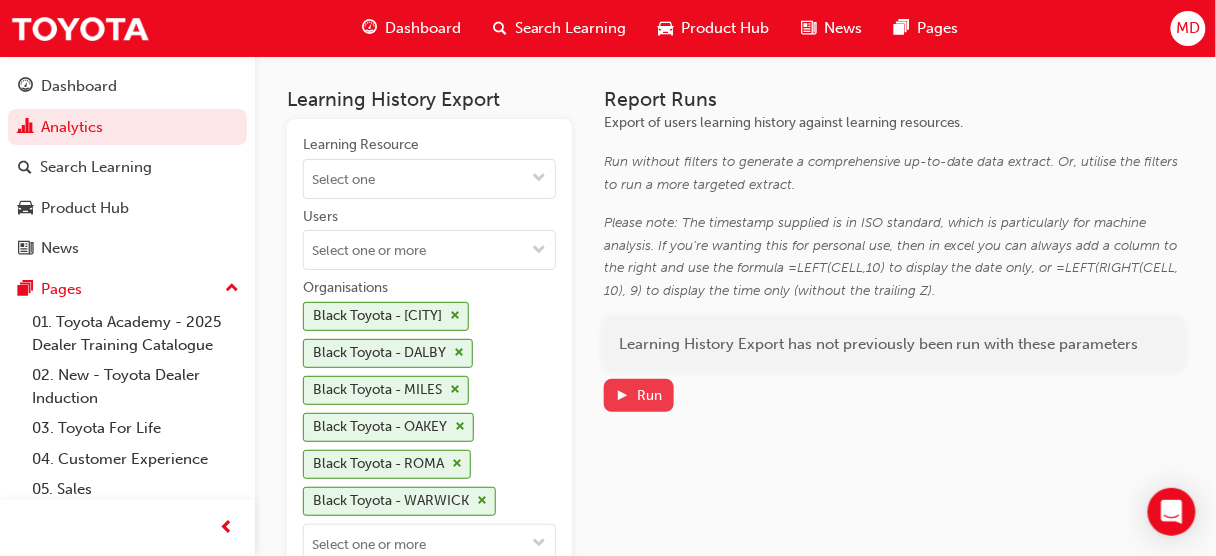 click on "Run" at bounding box center [649, 395] 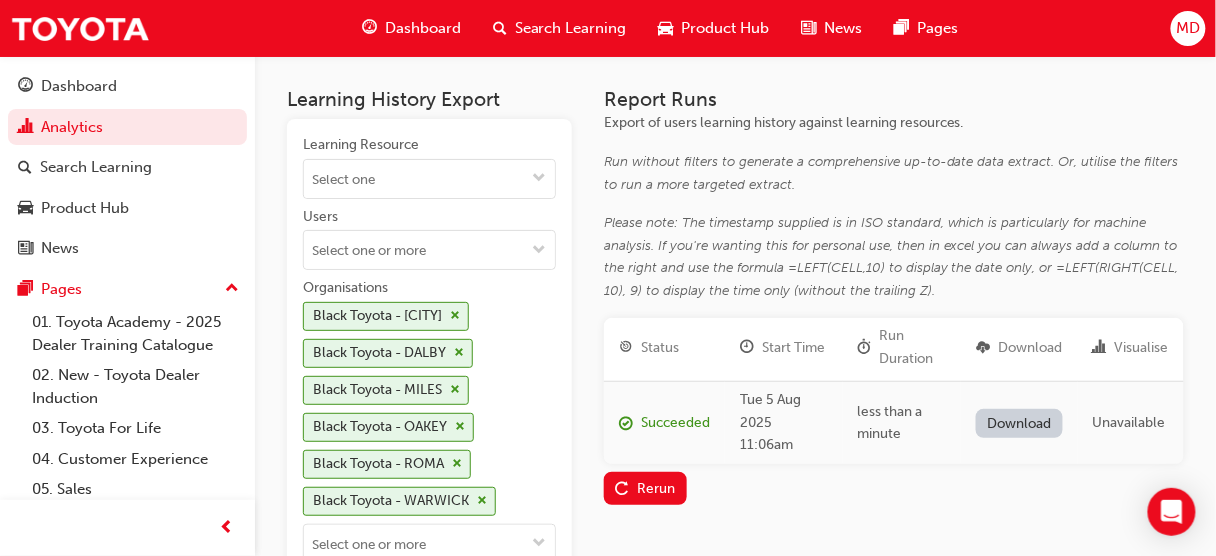 click on "Download" at bounding box center (1019, 423) 